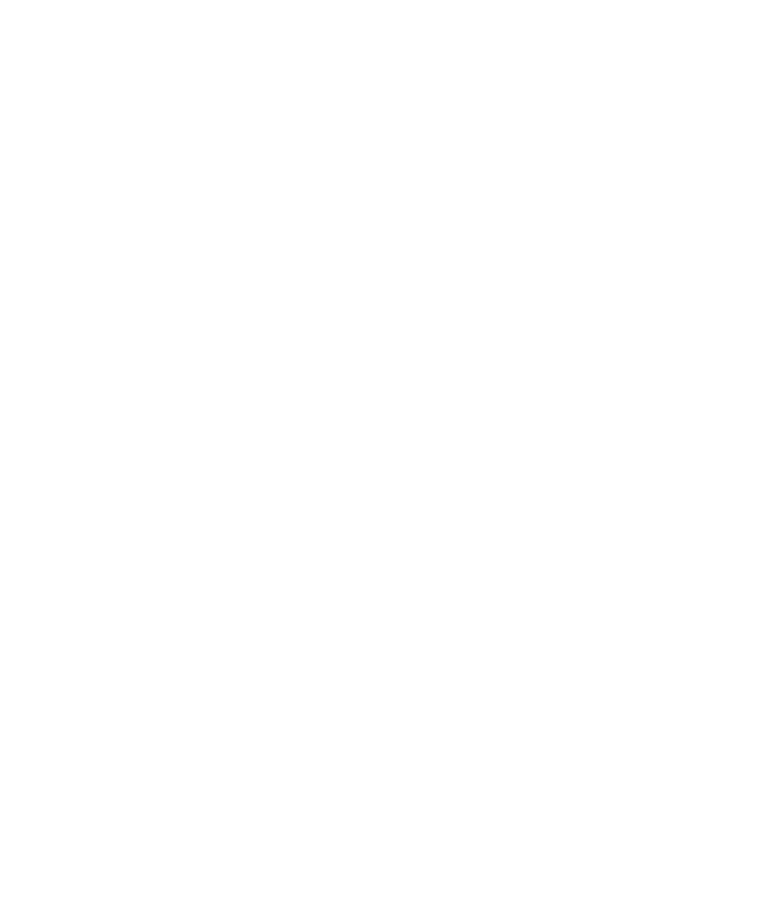 scroll, scrollTop: 0, scrollLeft: 0, axis: both 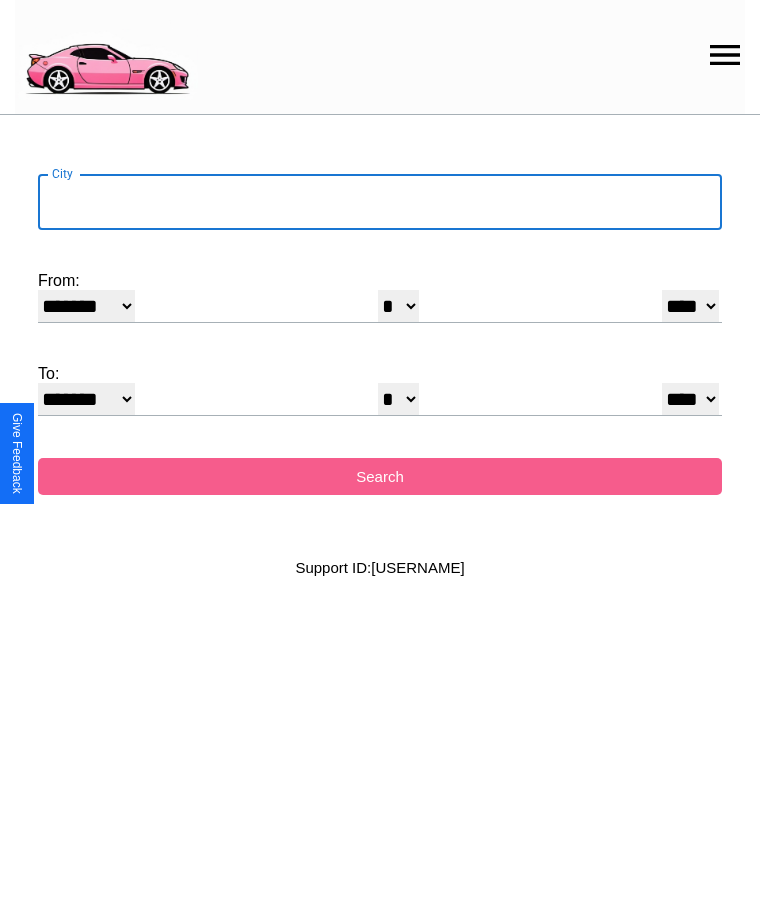 click on "City" at bounding box center (380, 202) 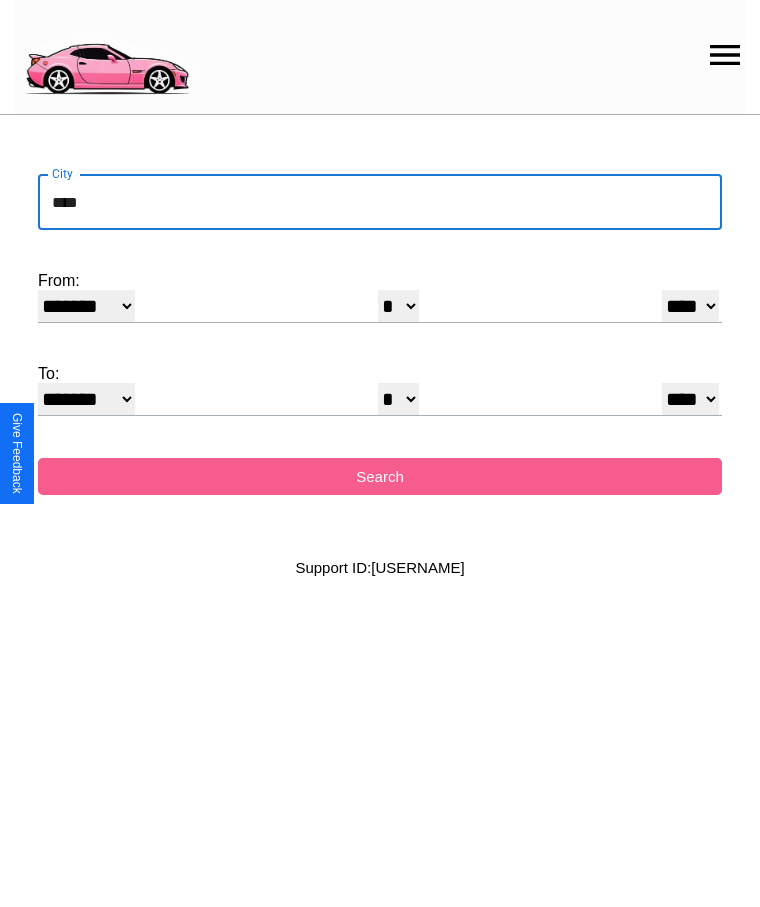 type on "****" 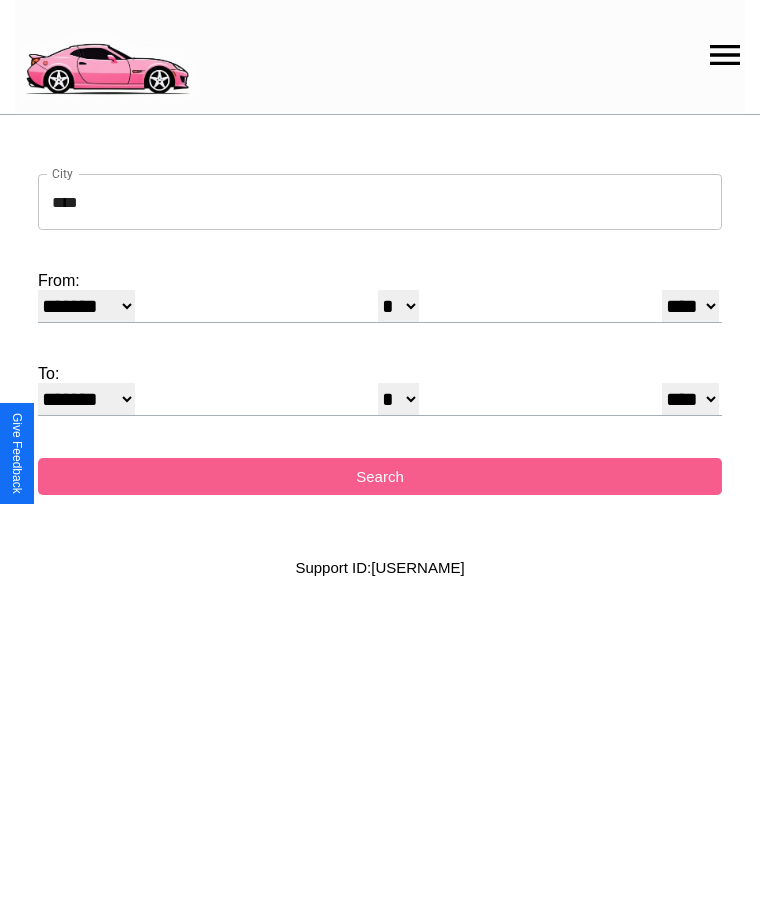 click on "******* ******** ***** ***** *** **** **** ****** ********* ******* ******** ********" at bounding box center [86, 306] 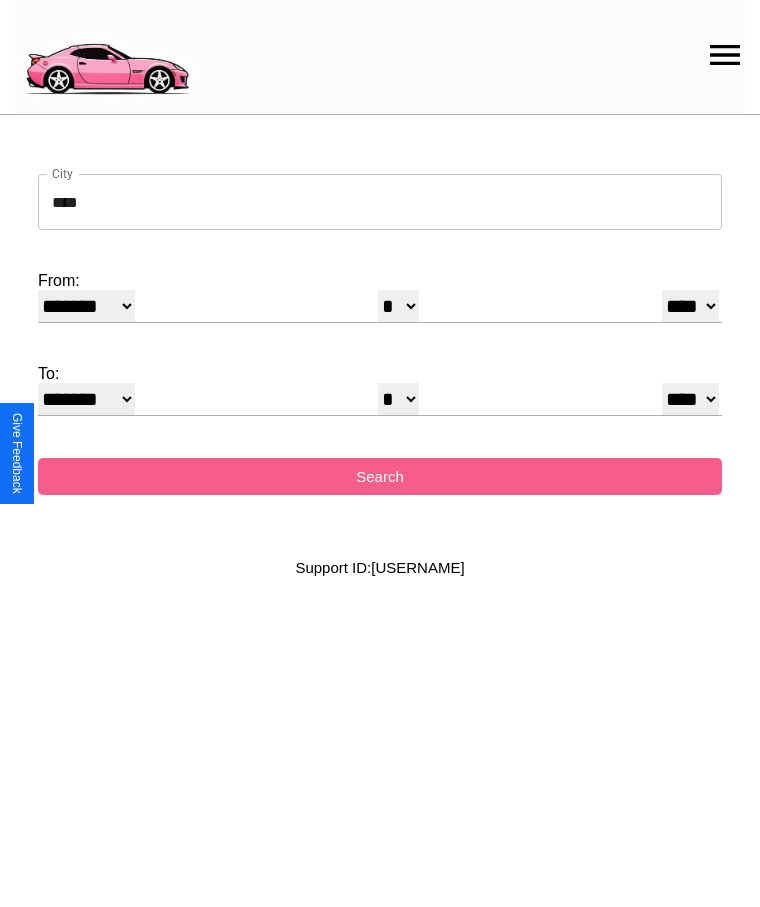 select on "*" 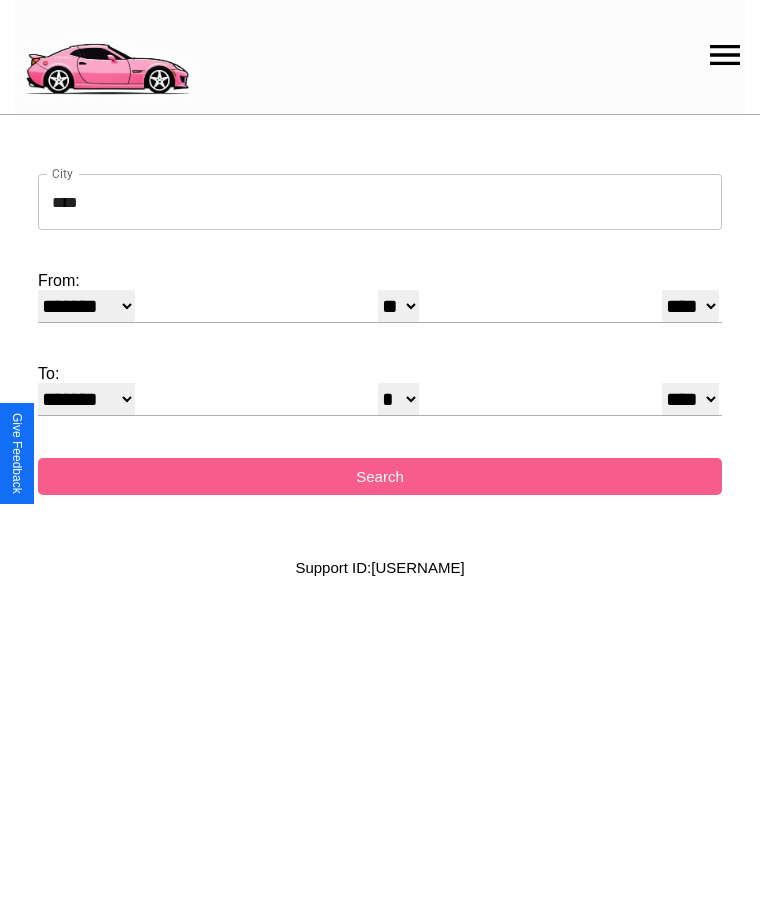 click on "**** **** **** **** **** **** **** **** **** ****" at bounding box center (690, 306) 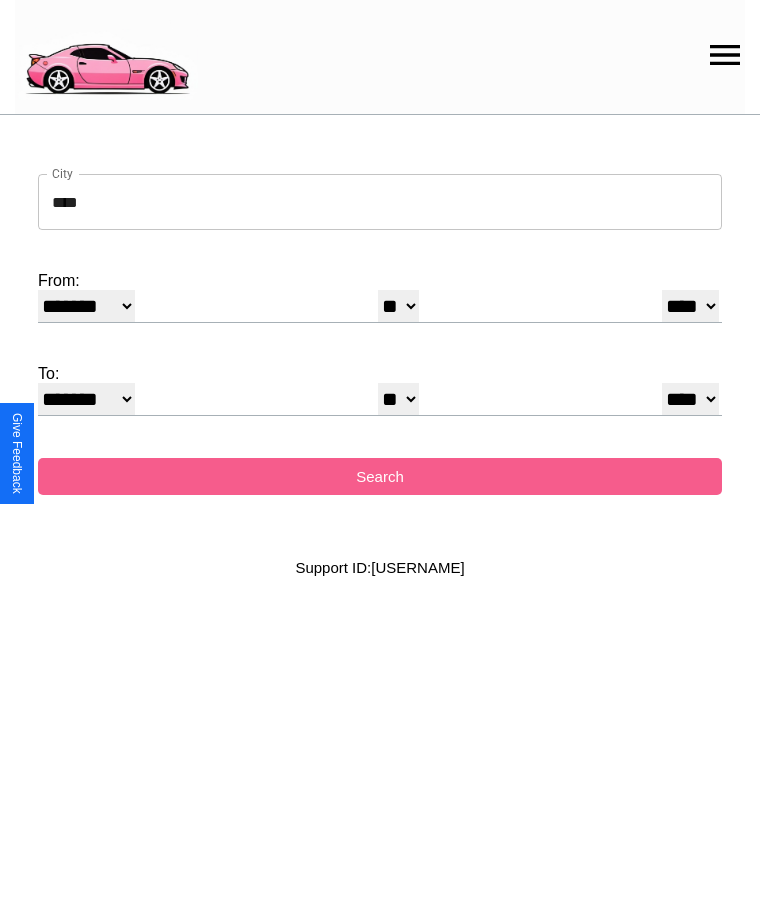 click on "* * * * * * * * * ** ** ** ** ** ** ** ** ** ** ** ** ** ** ** ** ** ** ** ** ** **" at bounding box center (398, 399) 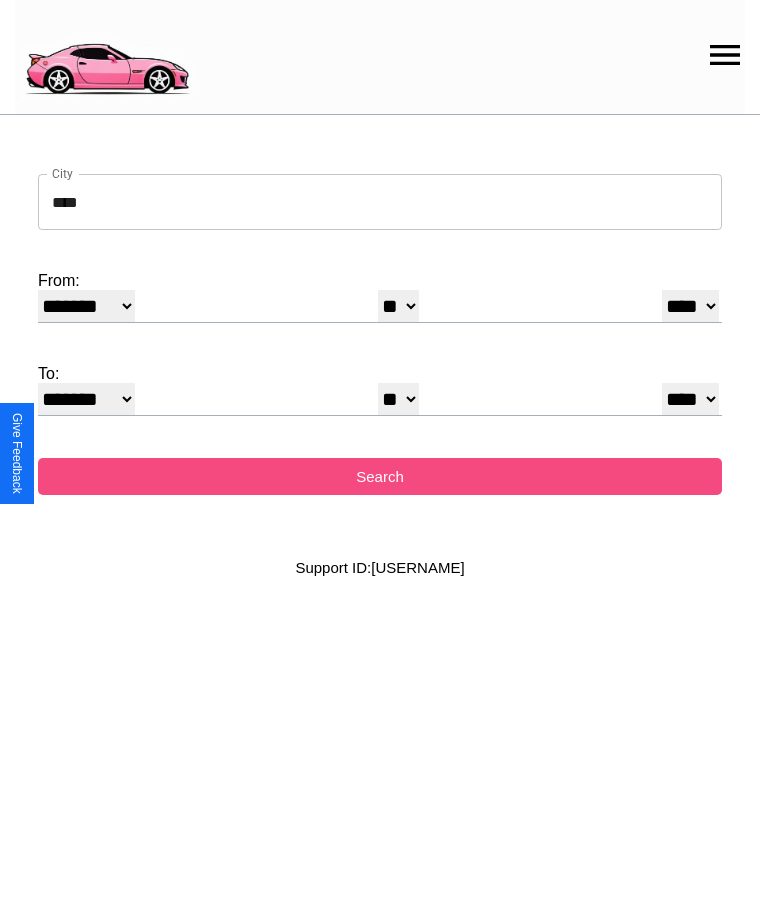 click on "Search" at bounding box center [380, 476] 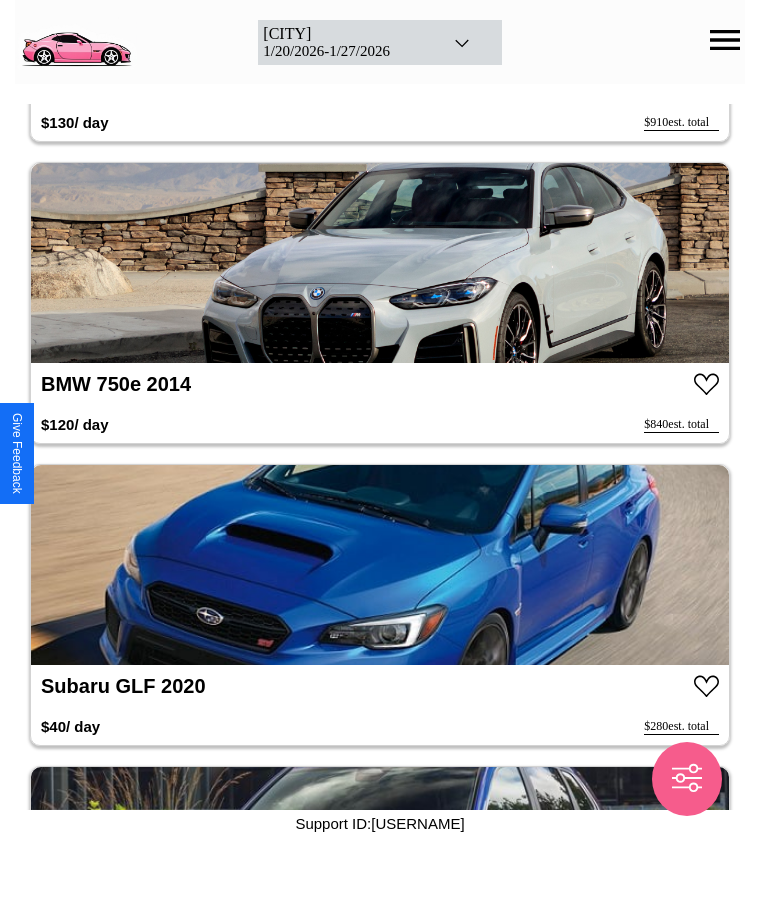 scroll, scrollTop: 36058, scrollLeft: 0, axis: vertical 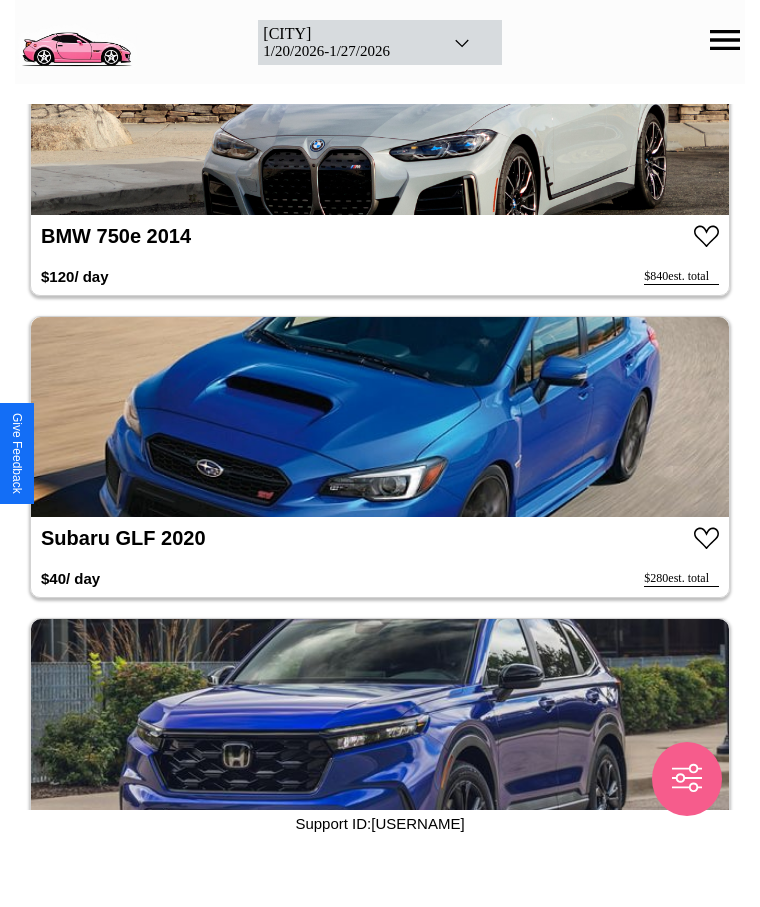 click at bounding box center (380, 417) 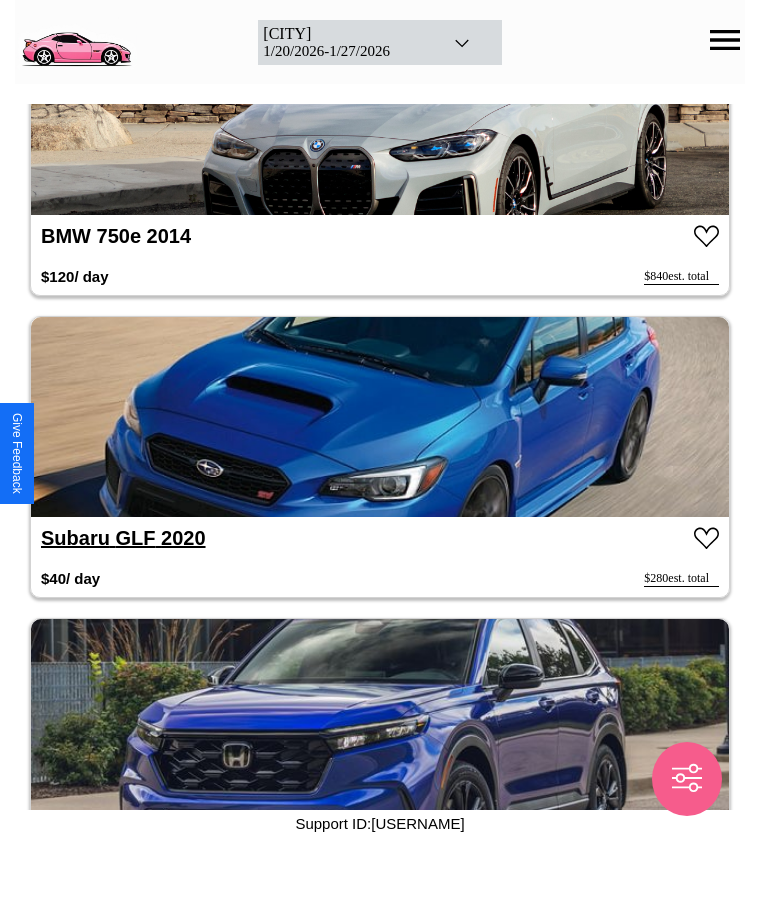 click on "Subaru   GLF   2020" at bounding box center (123, 538) 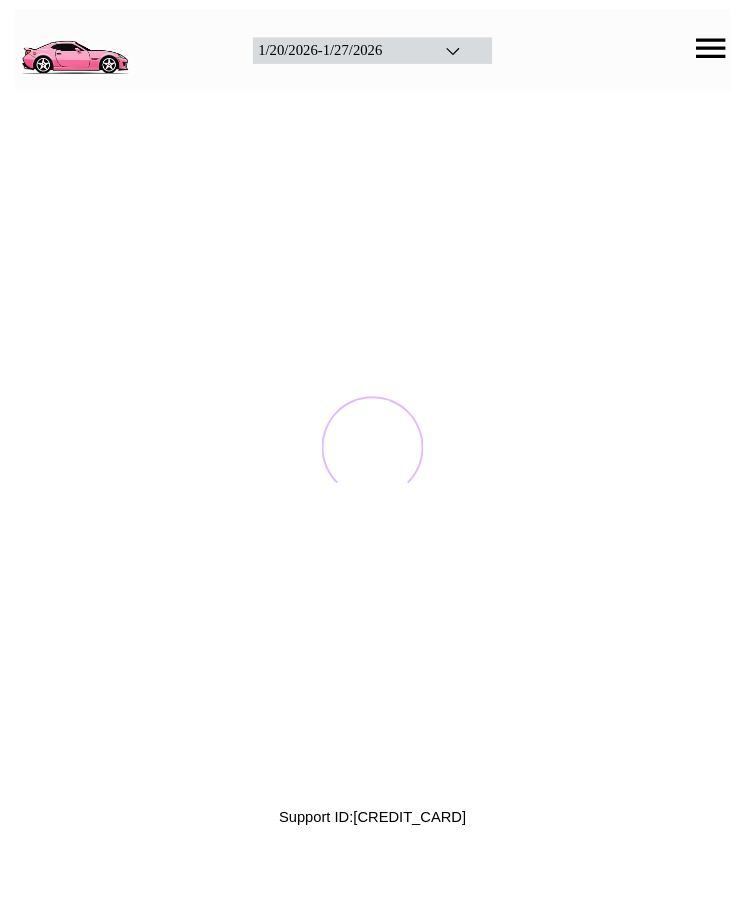 scroll, scrollTop: 0, scrollLeft: 0, axis: both 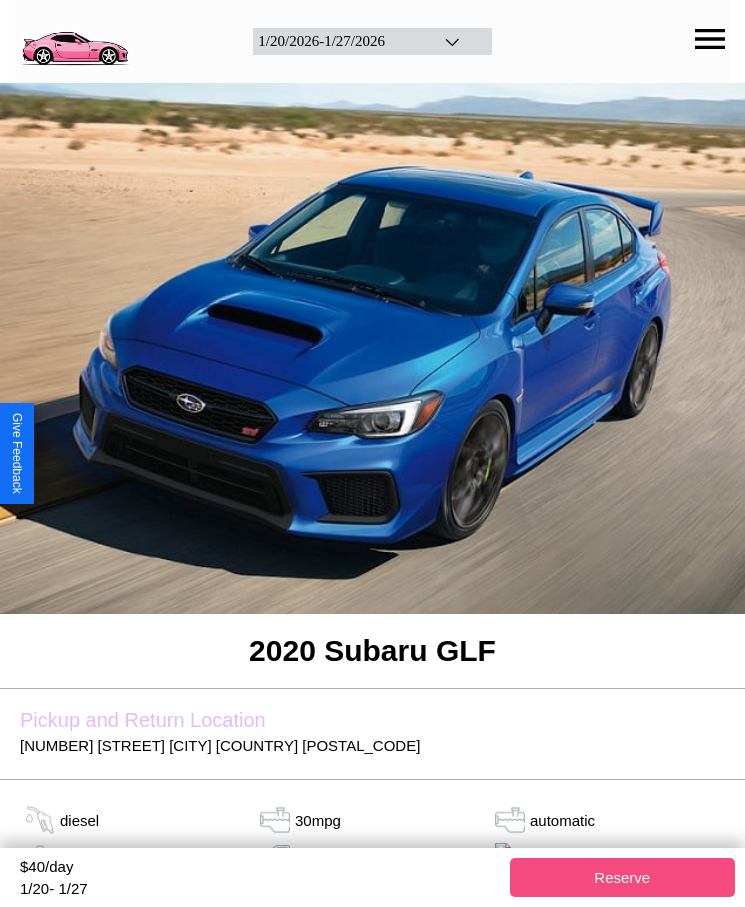 click on "Reserve" at bounding box center [623, 877] 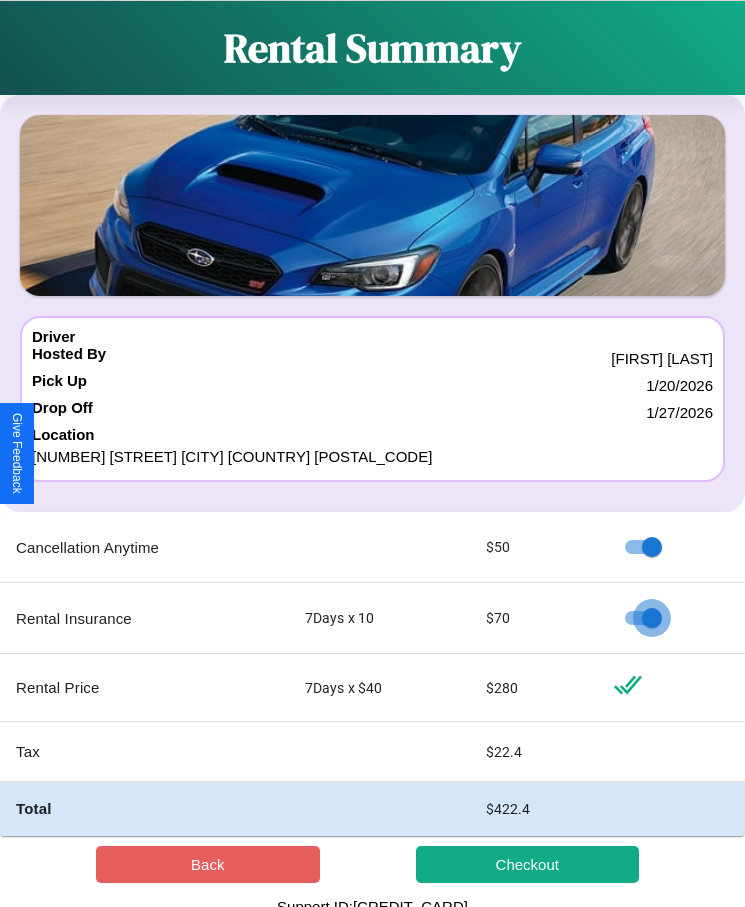 scroll, scrollTop: 13, scrollLeft: 0, axis: vertical 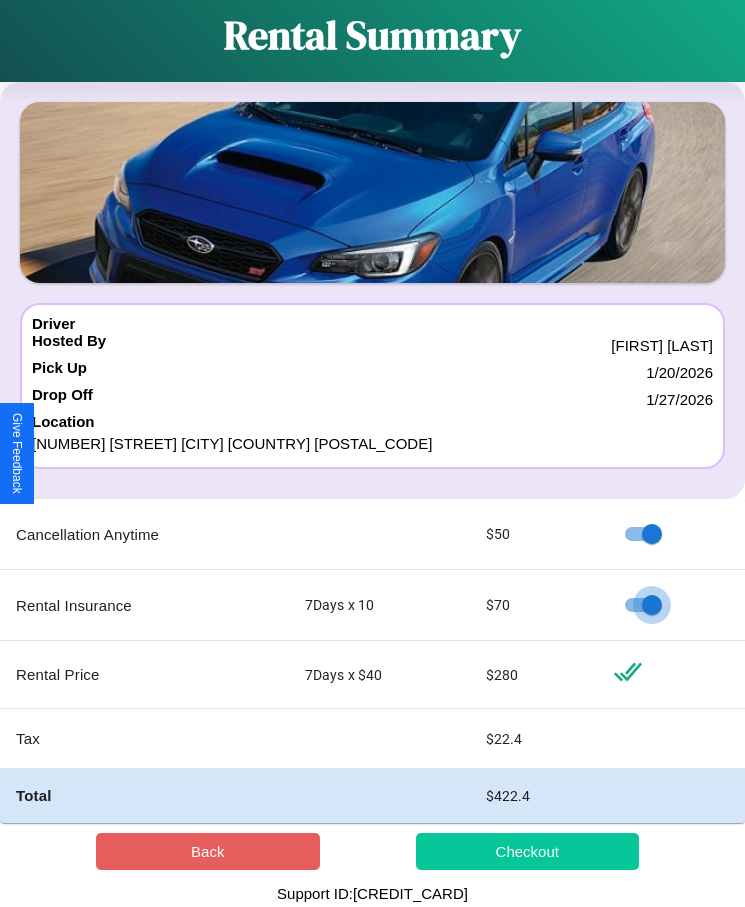 click on "Checkout" at bounding box center (528, 851) 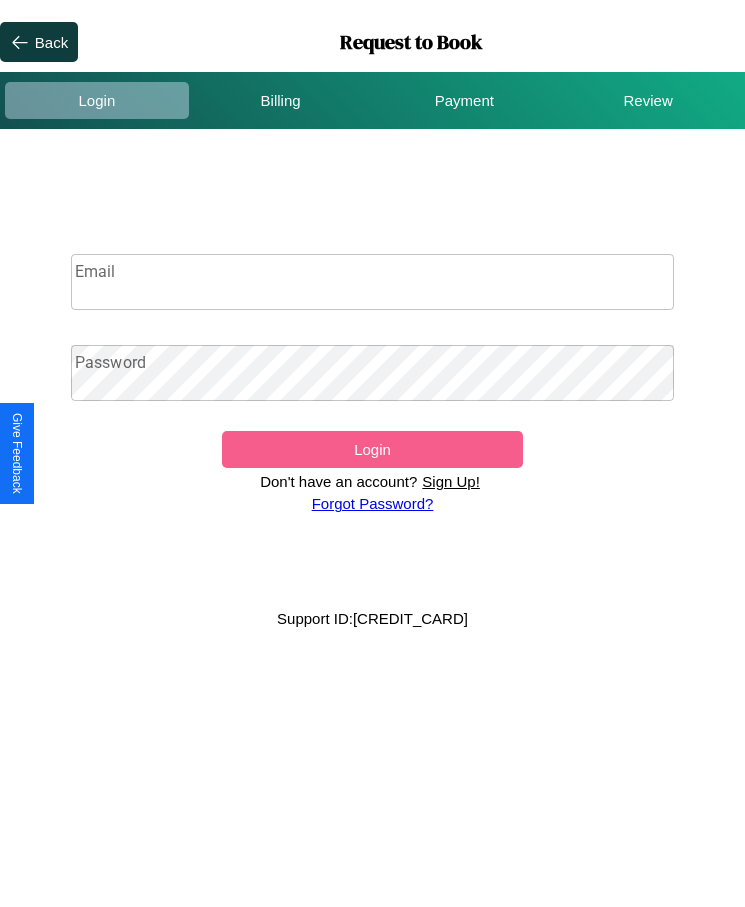 scroll, scrollTop: 0, scrollLeft: 0, axis: both 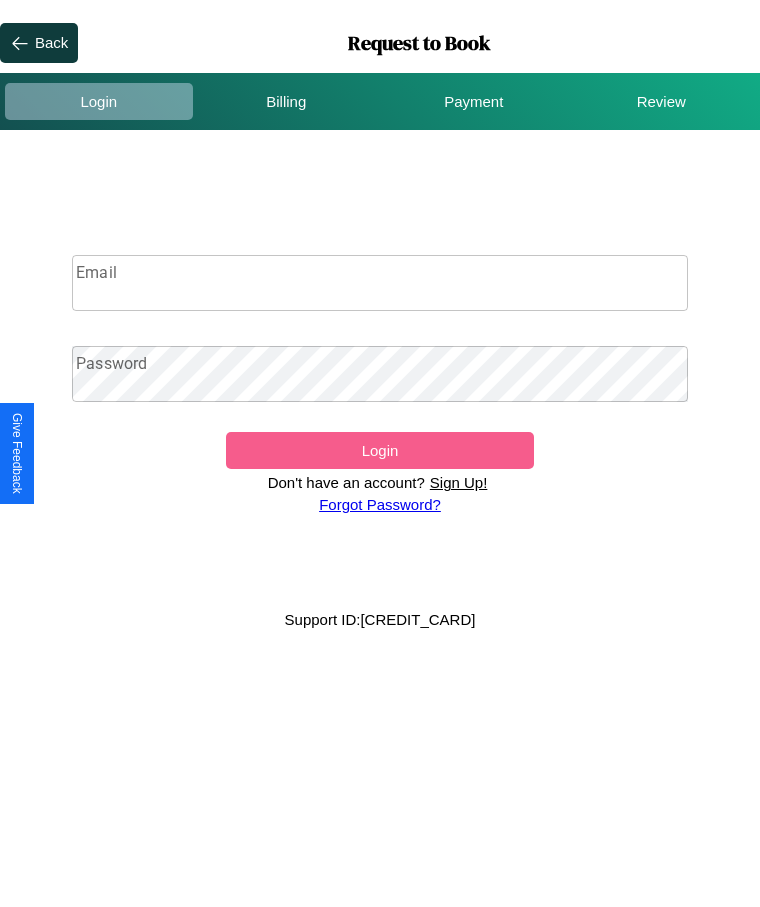 click on "Sign Up!" at bounding box center (459, 482) 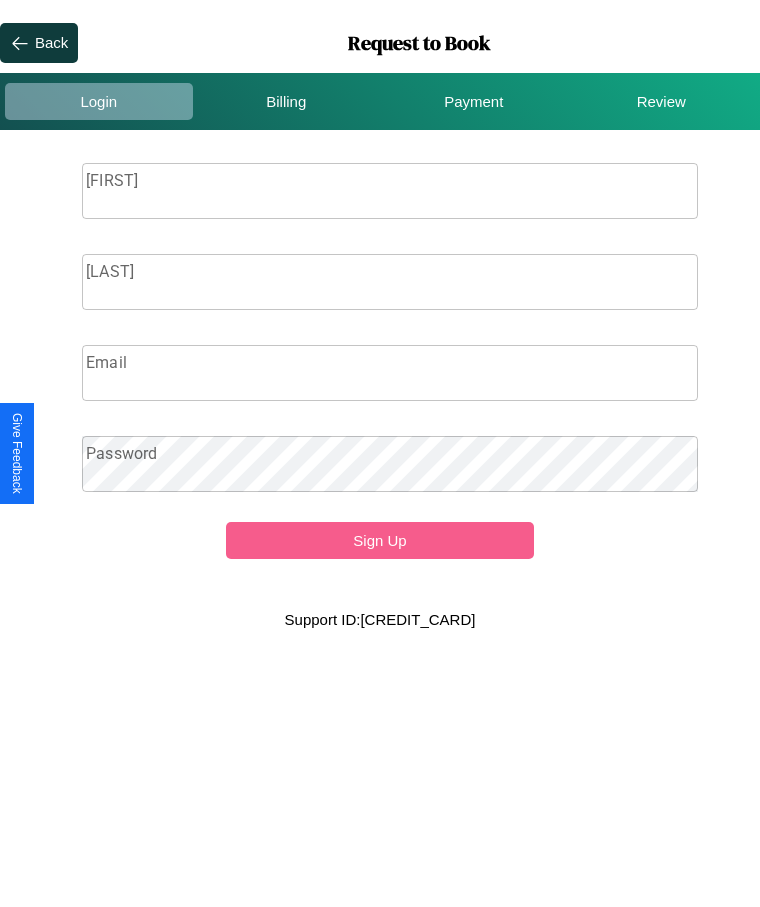 click on "Firstname" at bounding box center (390, 191) 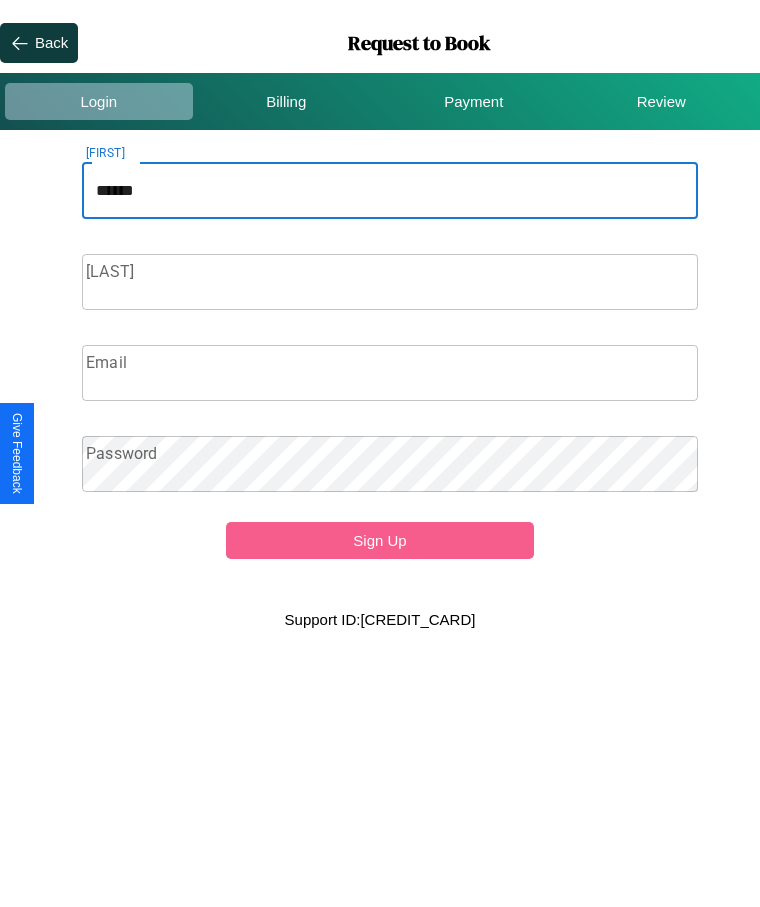 type on "******" 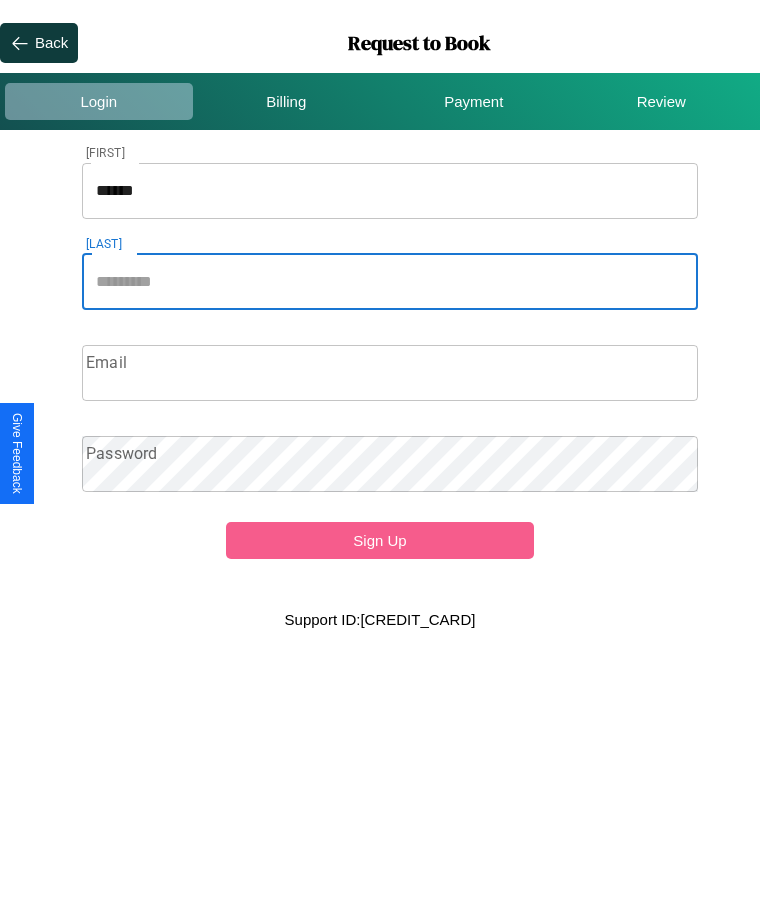 click on "Lastname" at bounding box center (390, 282) 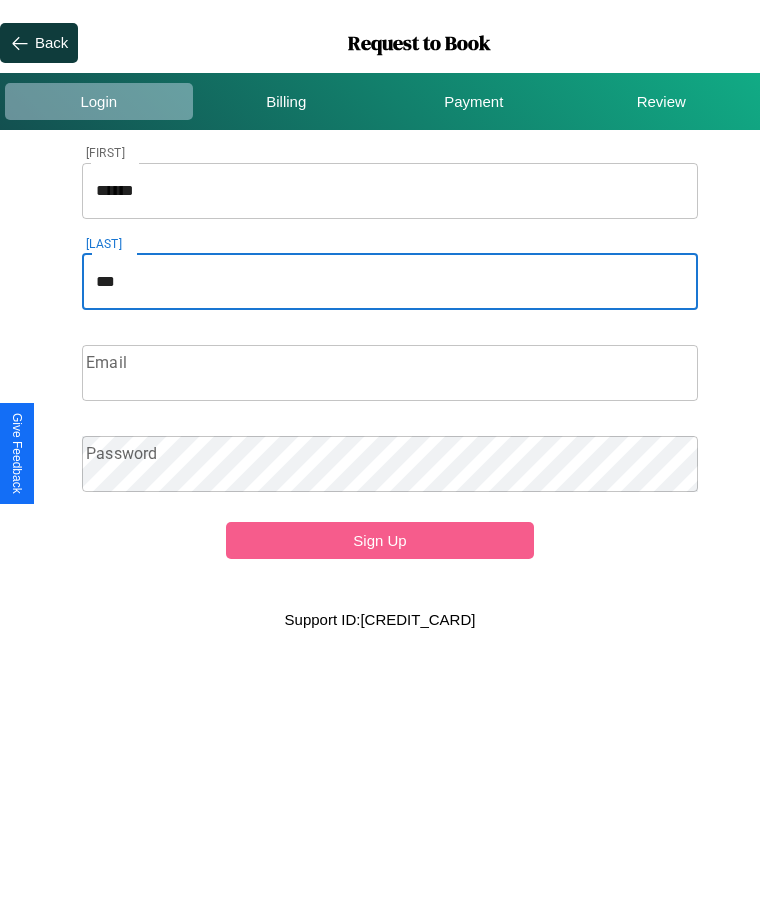 type on "***" 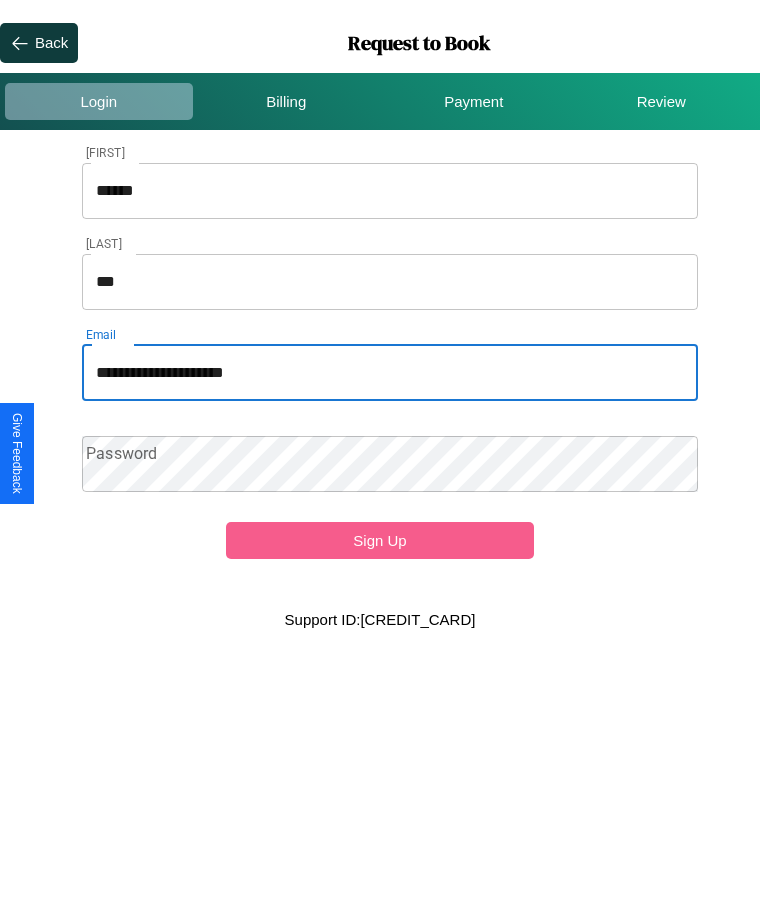 type on "**********" 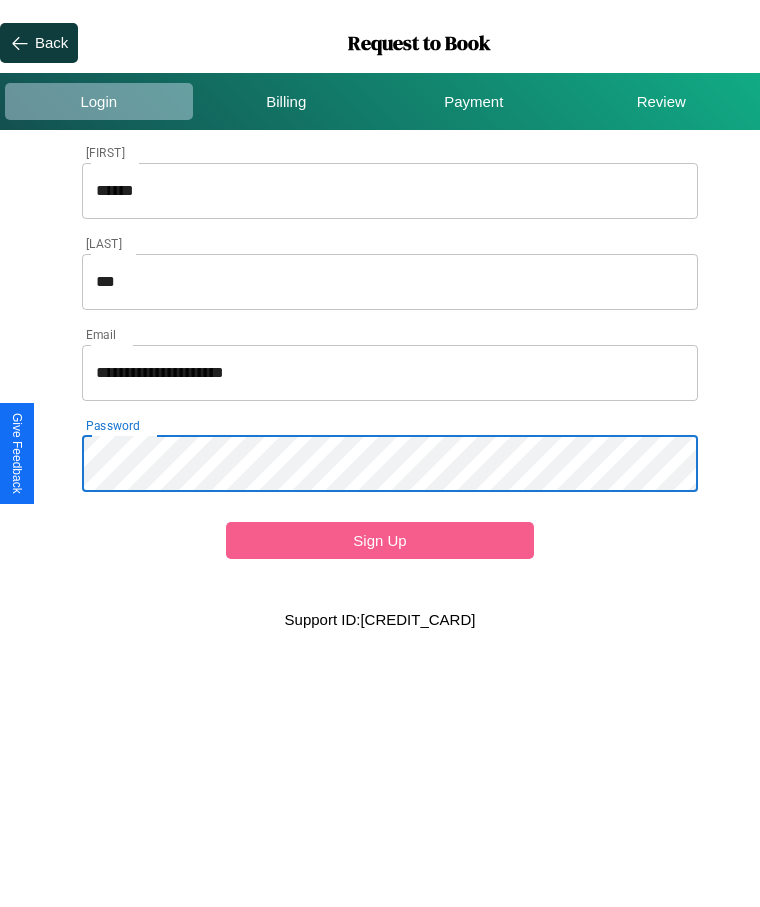 click on "Sign Up" at bounding box center [380, 540] 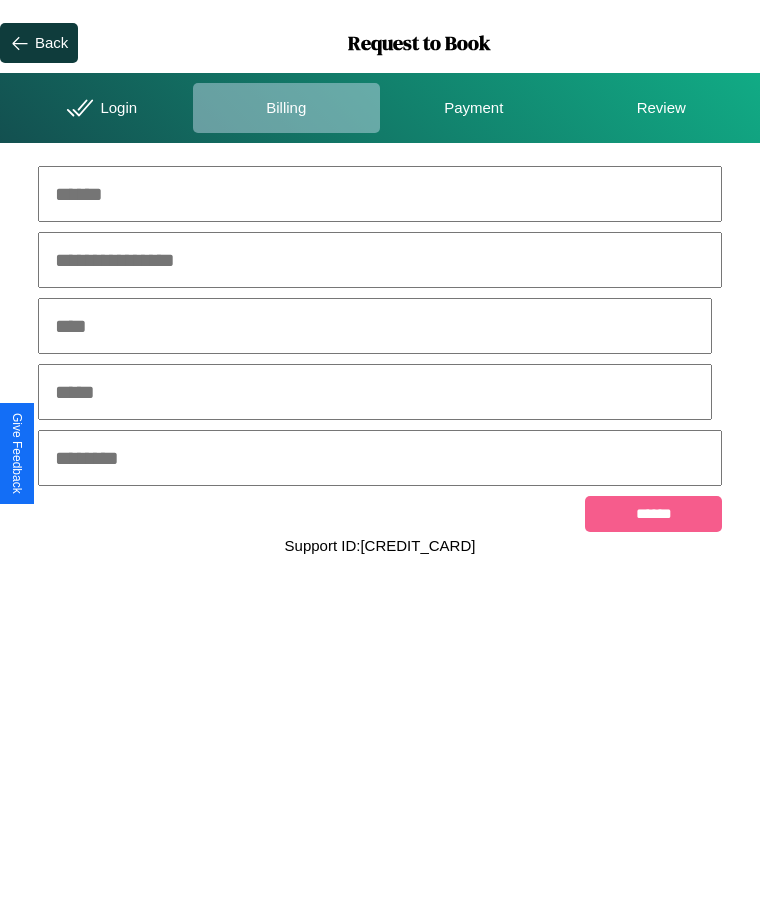 click at bounding box center (380, 194) 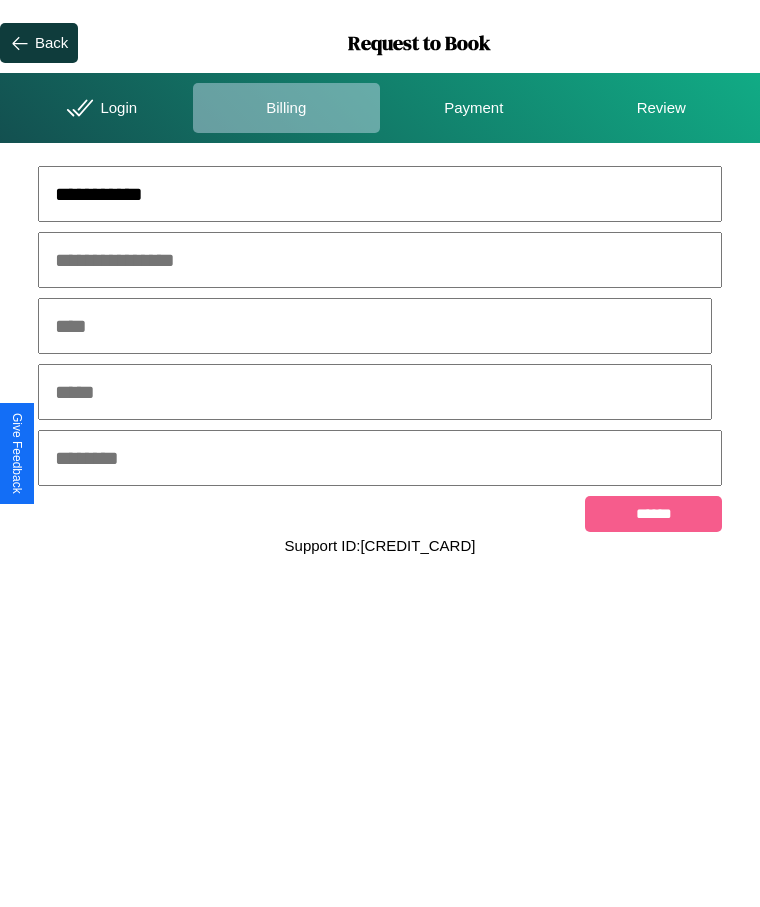 type on "**********" 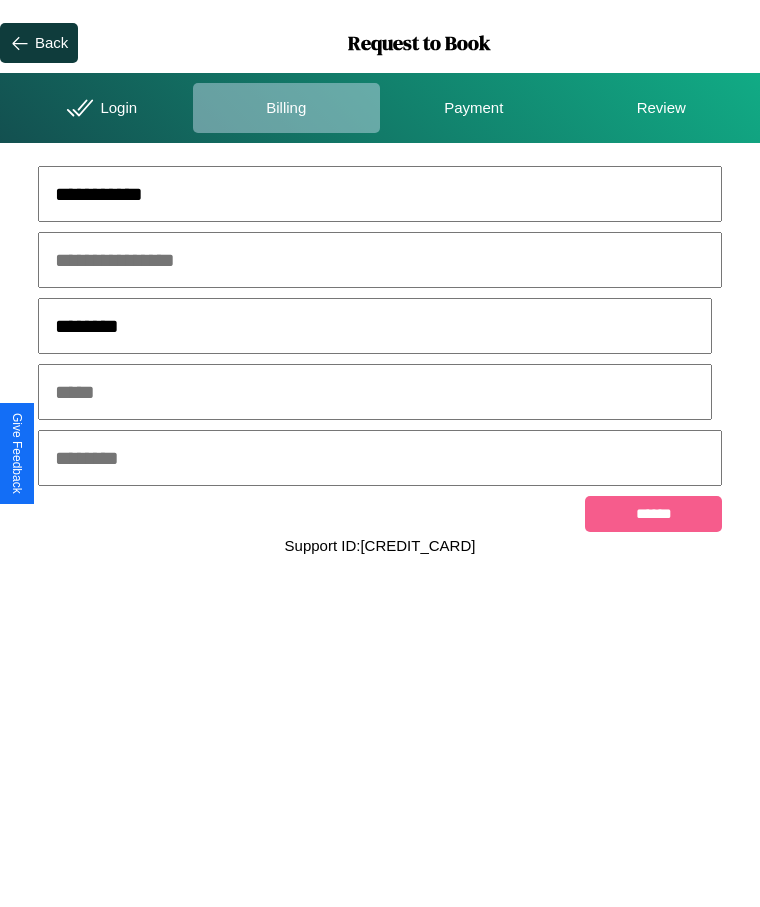 type on "********" 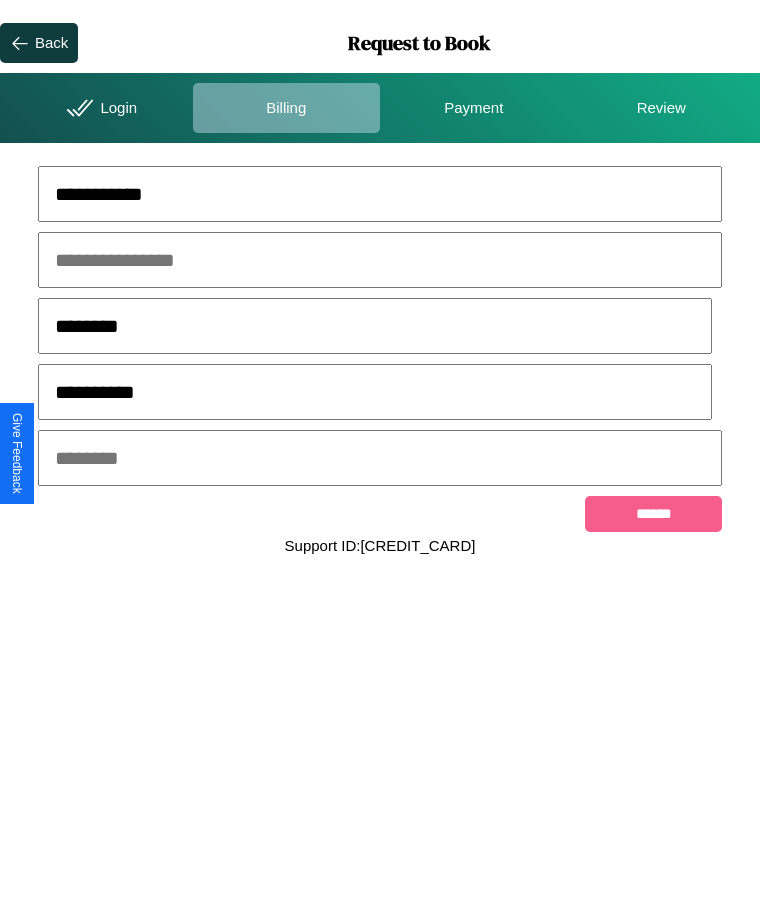 type on "**********" 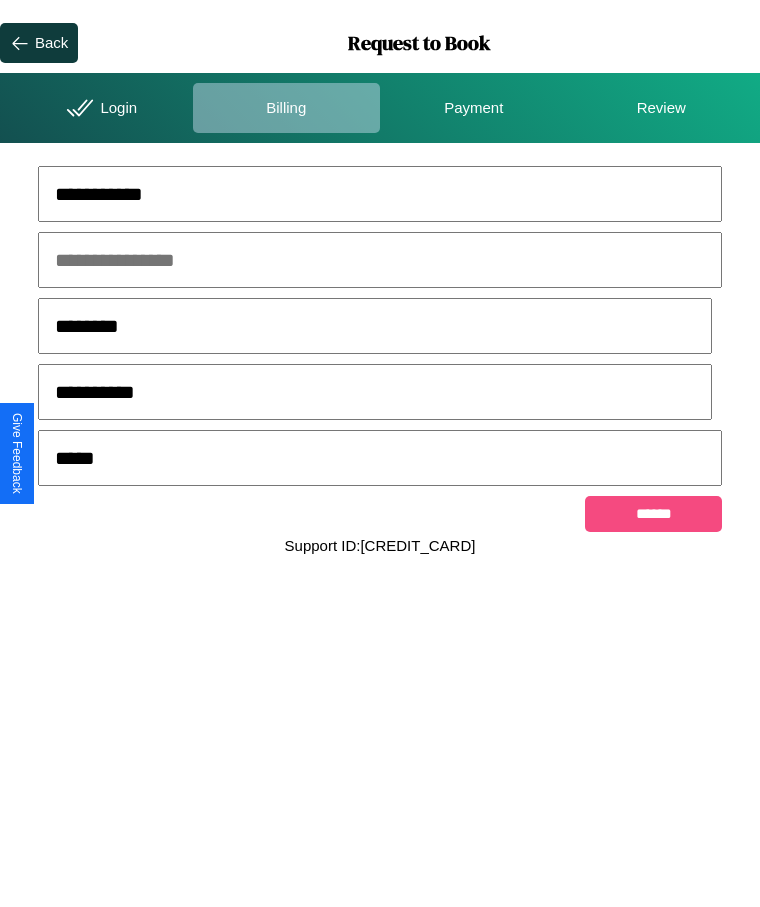 type on "*****" 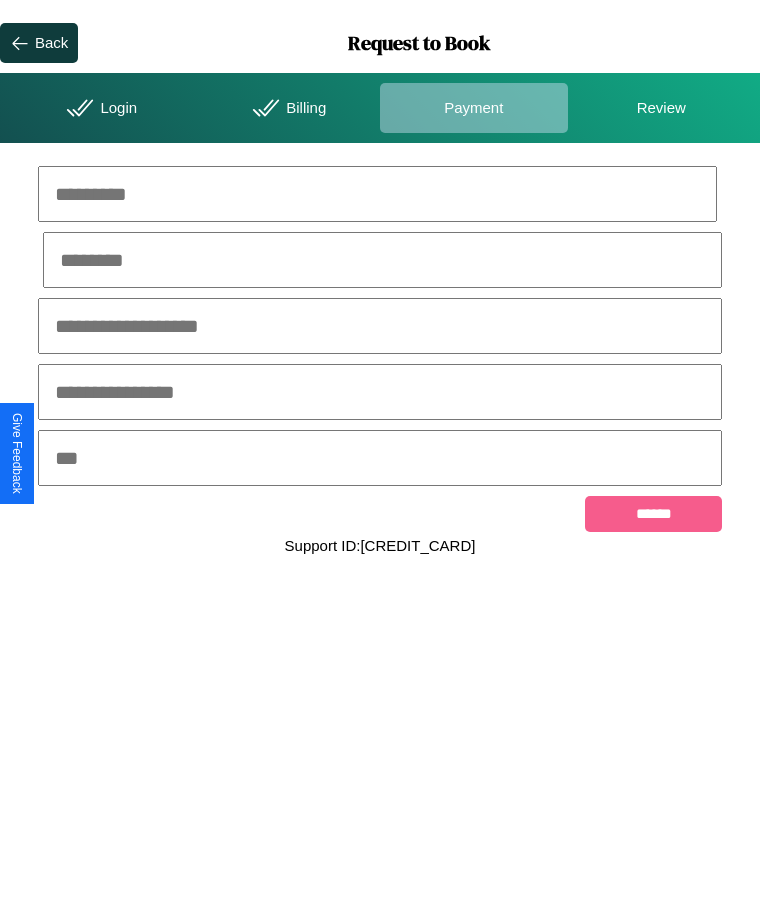 click at bounding box center (377, 194) 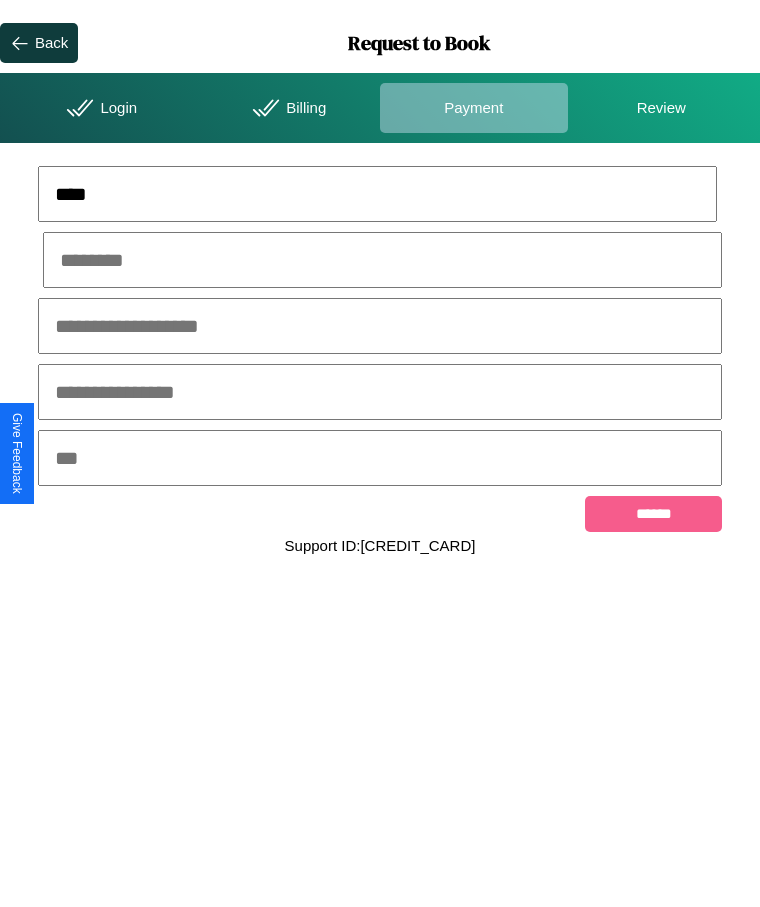 type on "****" 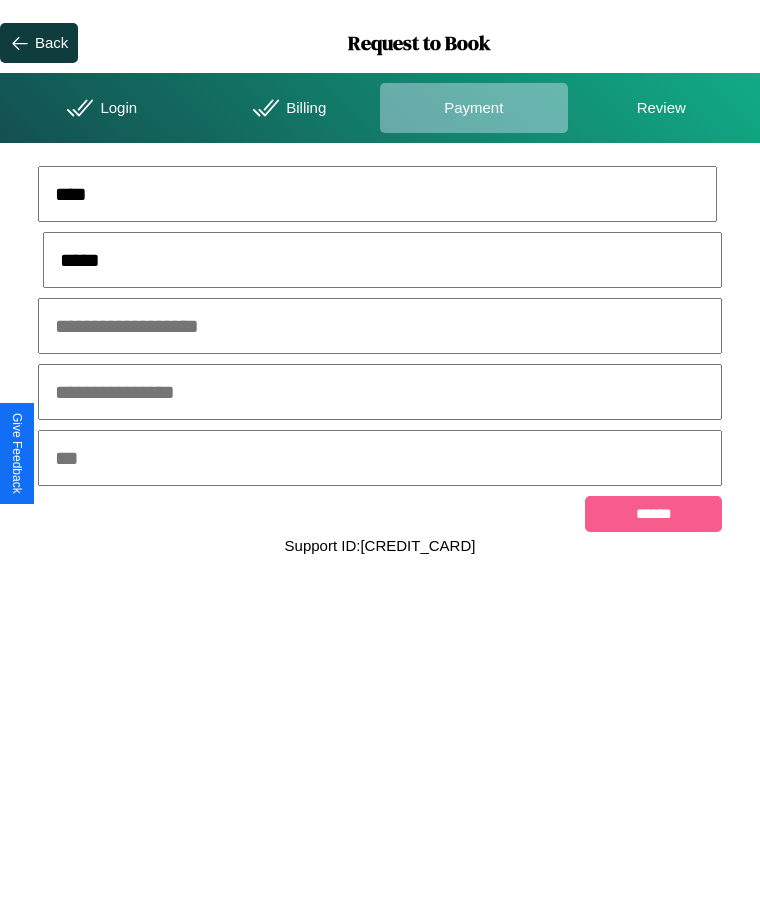 type on "*****" 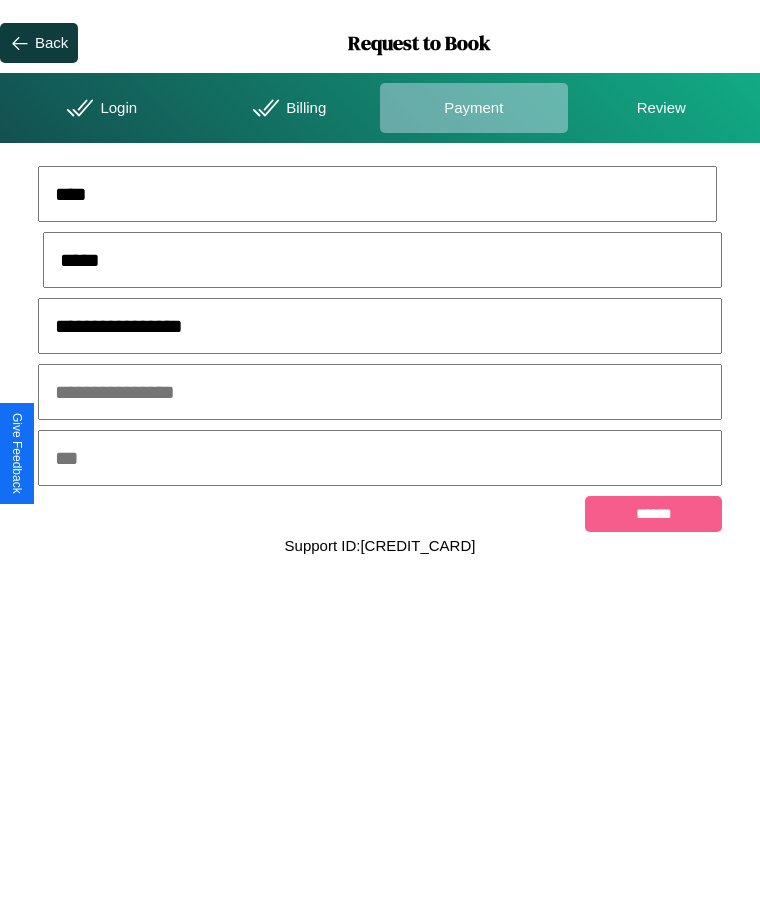 type on "**********" 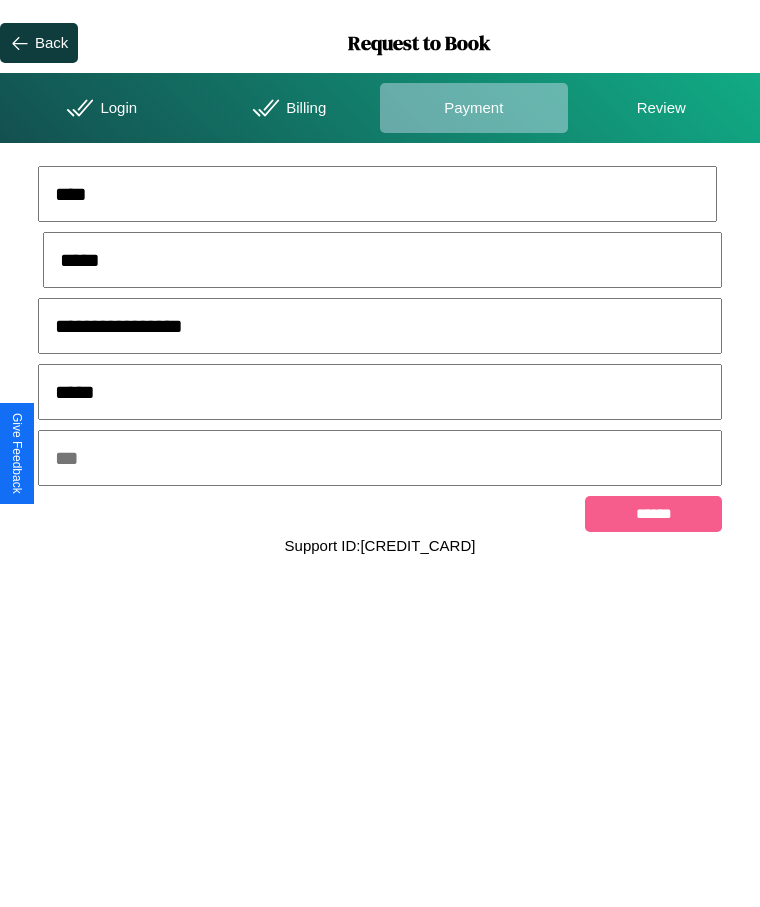 type on "*****" 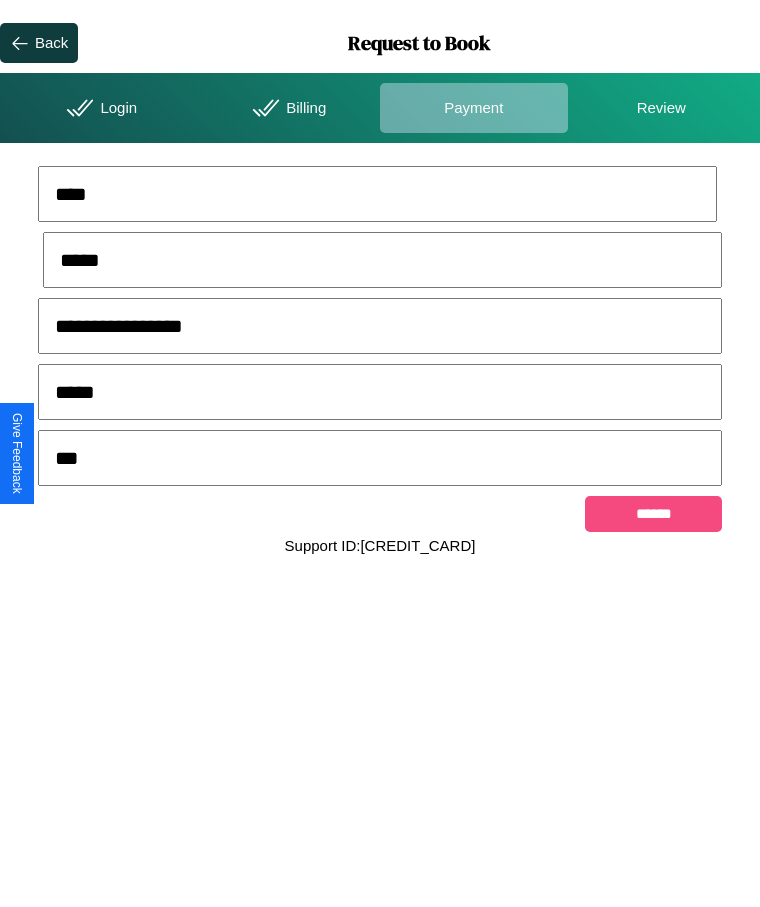 type on "***" 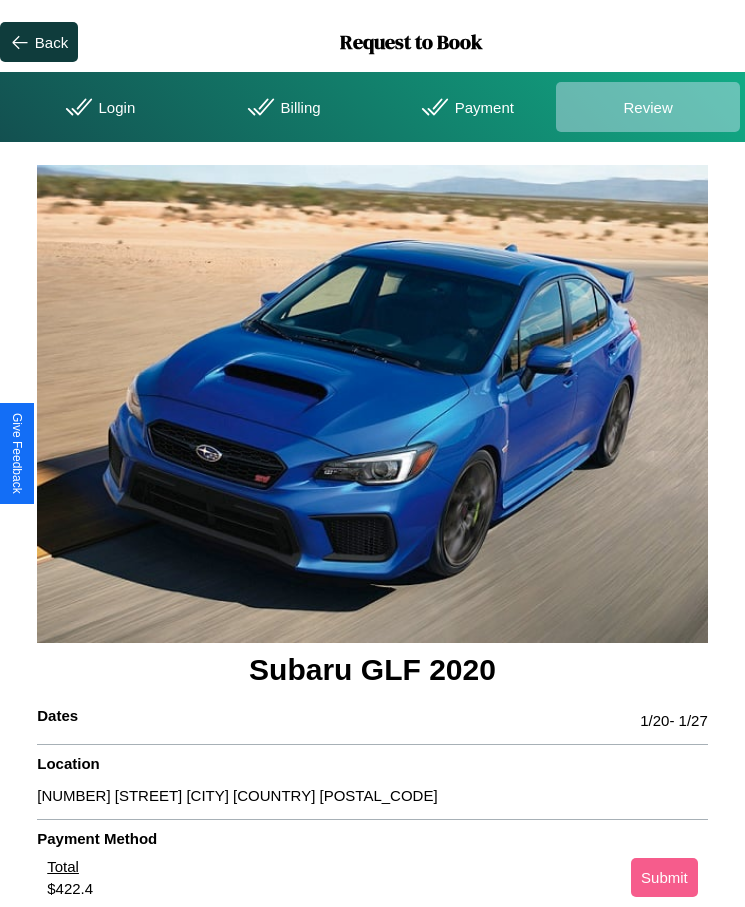 scroll, scrollTop: 2, scrollLeft: 0, axis: vertical 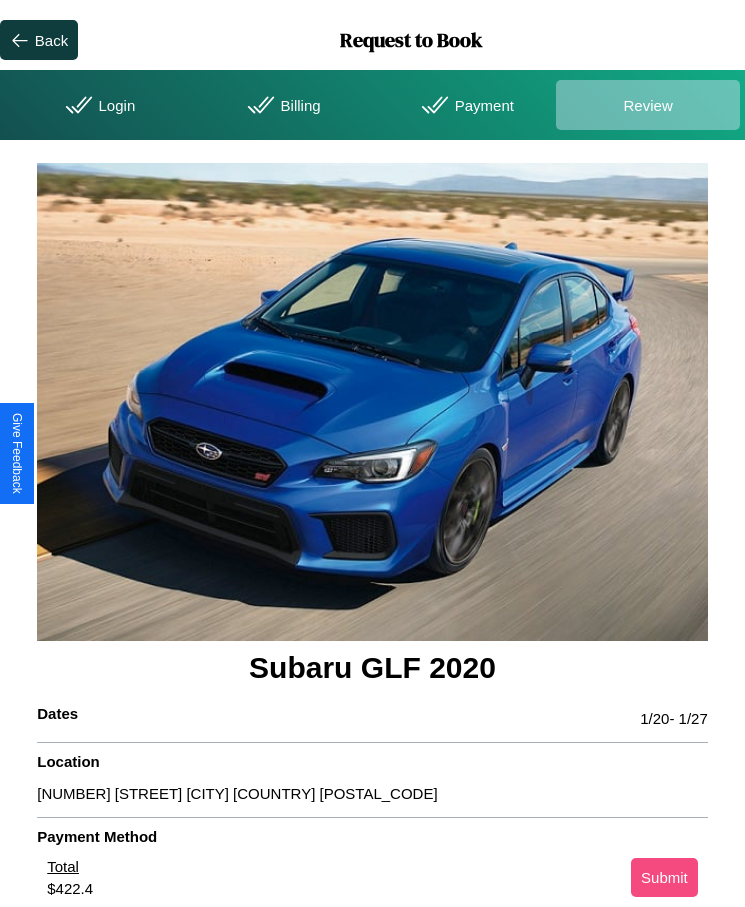 click on "Submit" at bounding box center (664, 877) 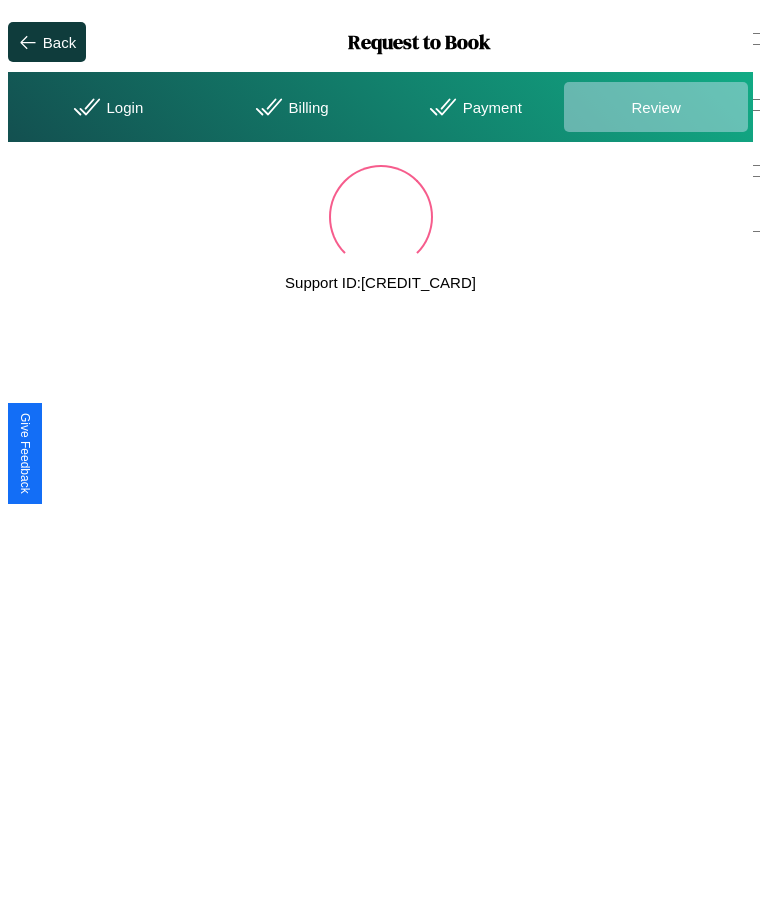 scroll, scrollTop: 0, scrollLeft: 0, axis: both 